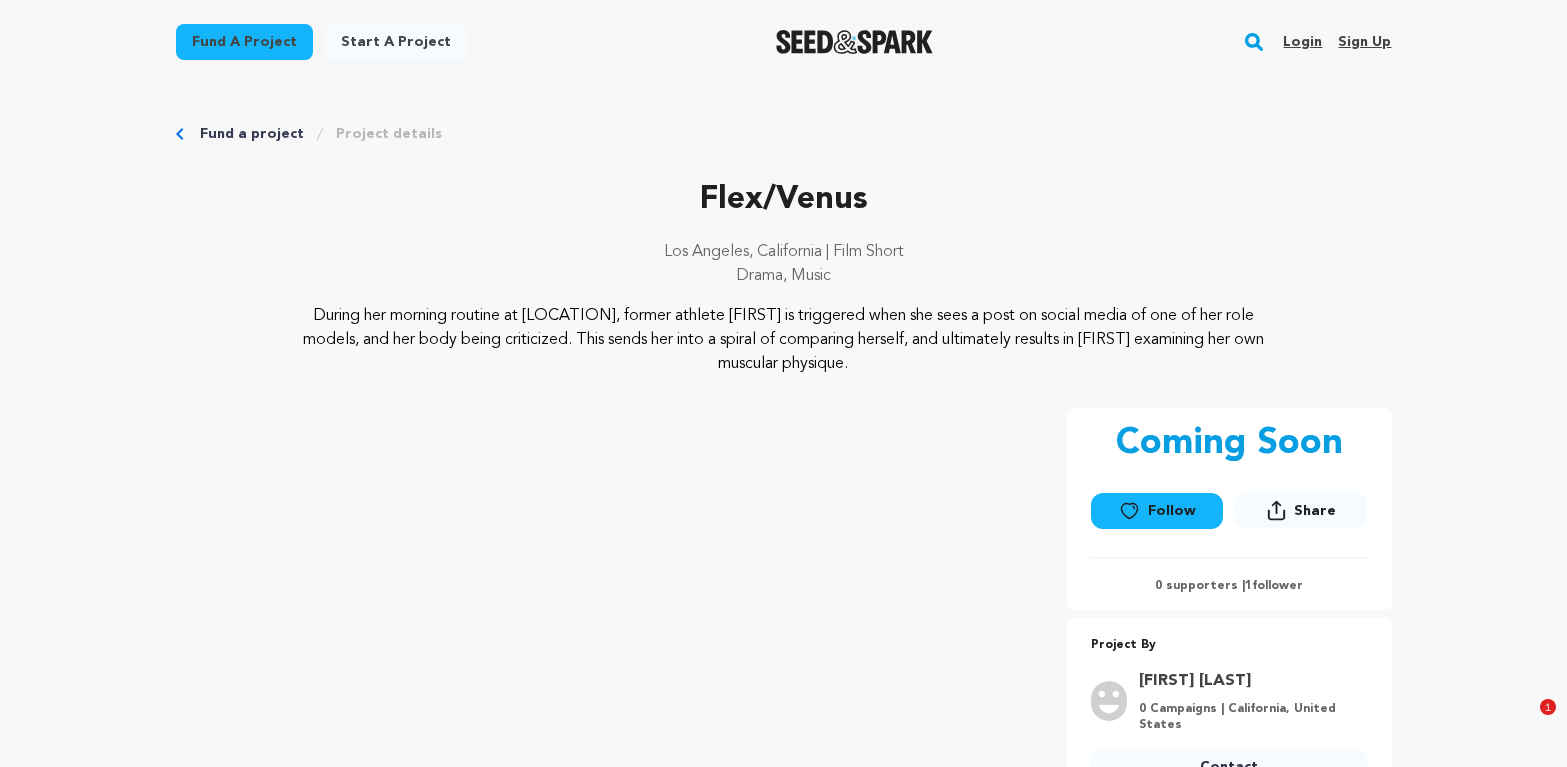 scroll, scrollTop: 0, scrollLeft: 0, axis: both 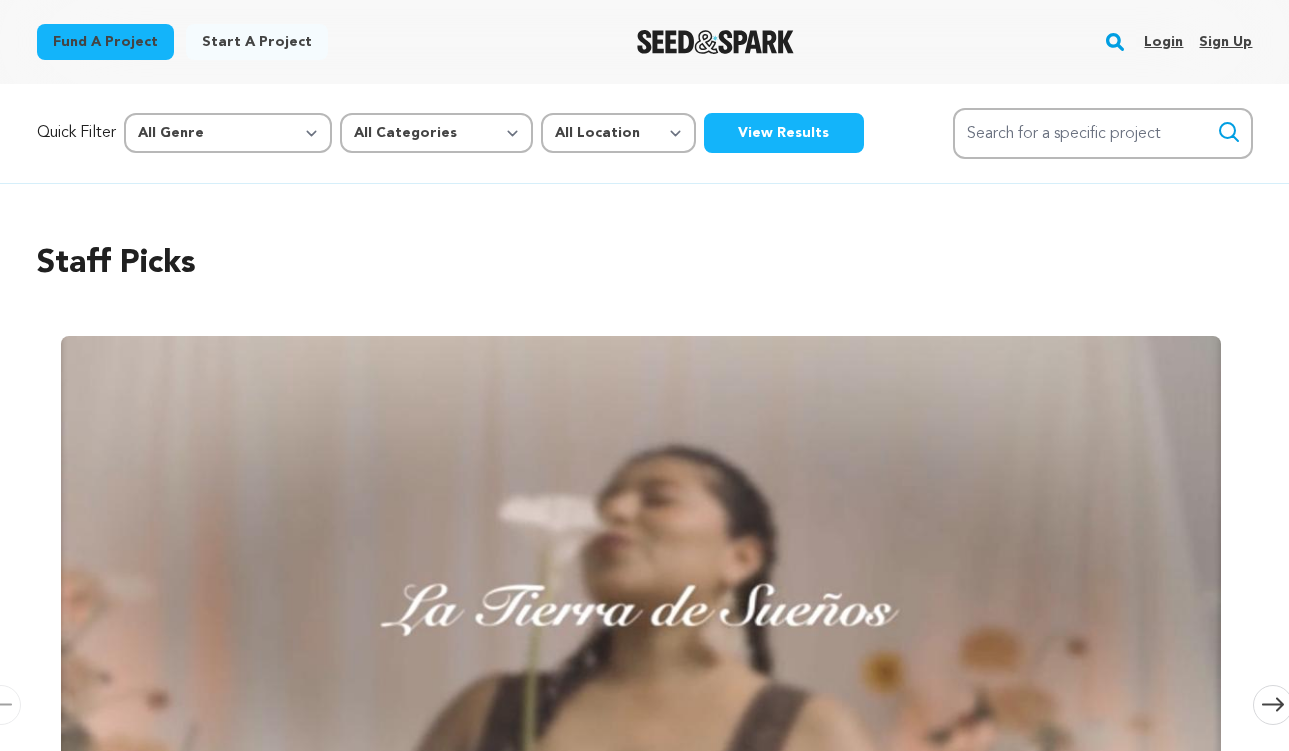 click on "Login" at bounding box center (1163, 42) 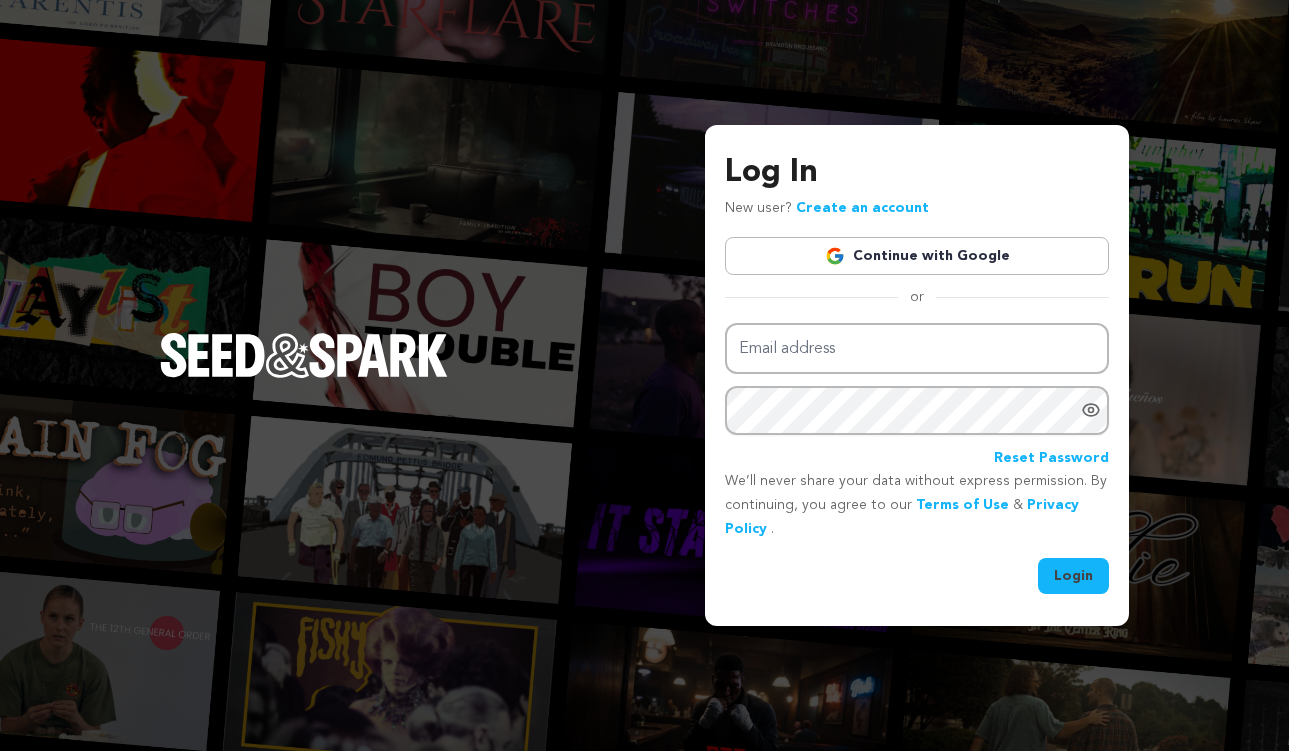 scroll, scrollTop: 0, scrollLeft: 0, axis: both 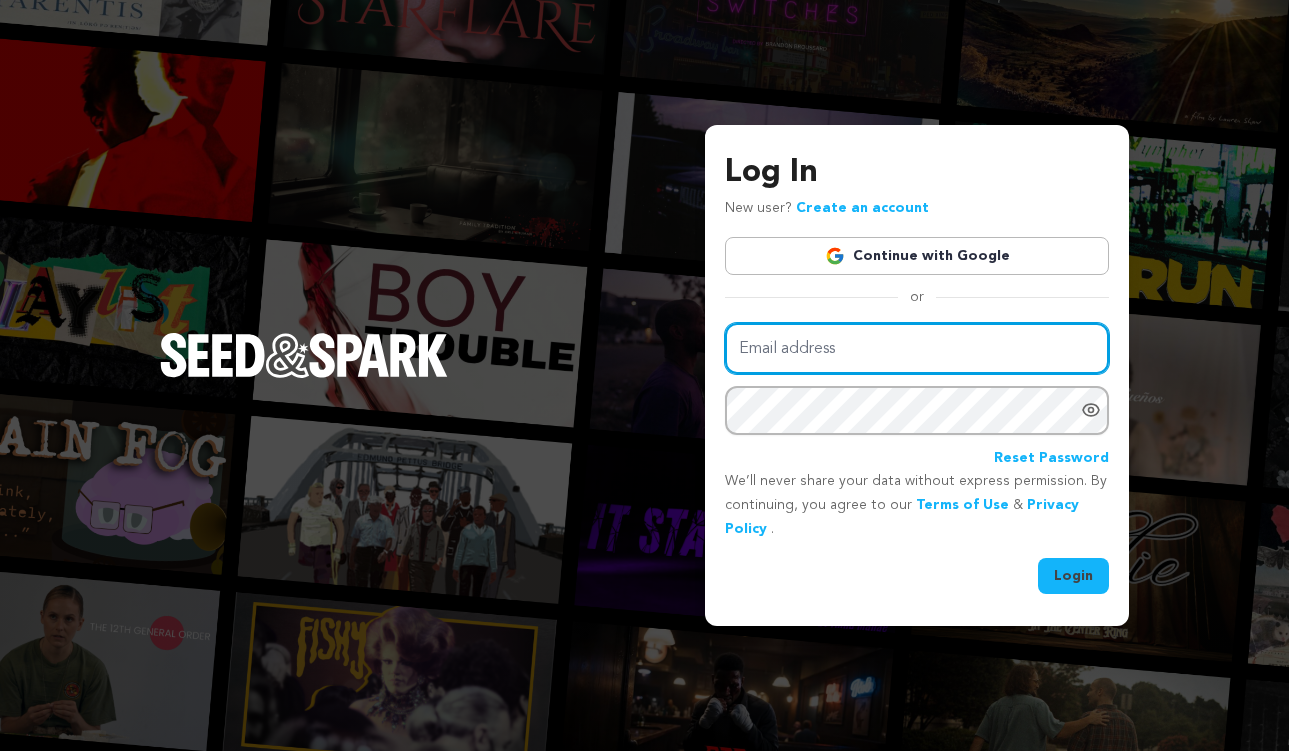 click on "Email address" at bounding box center [917, 348] 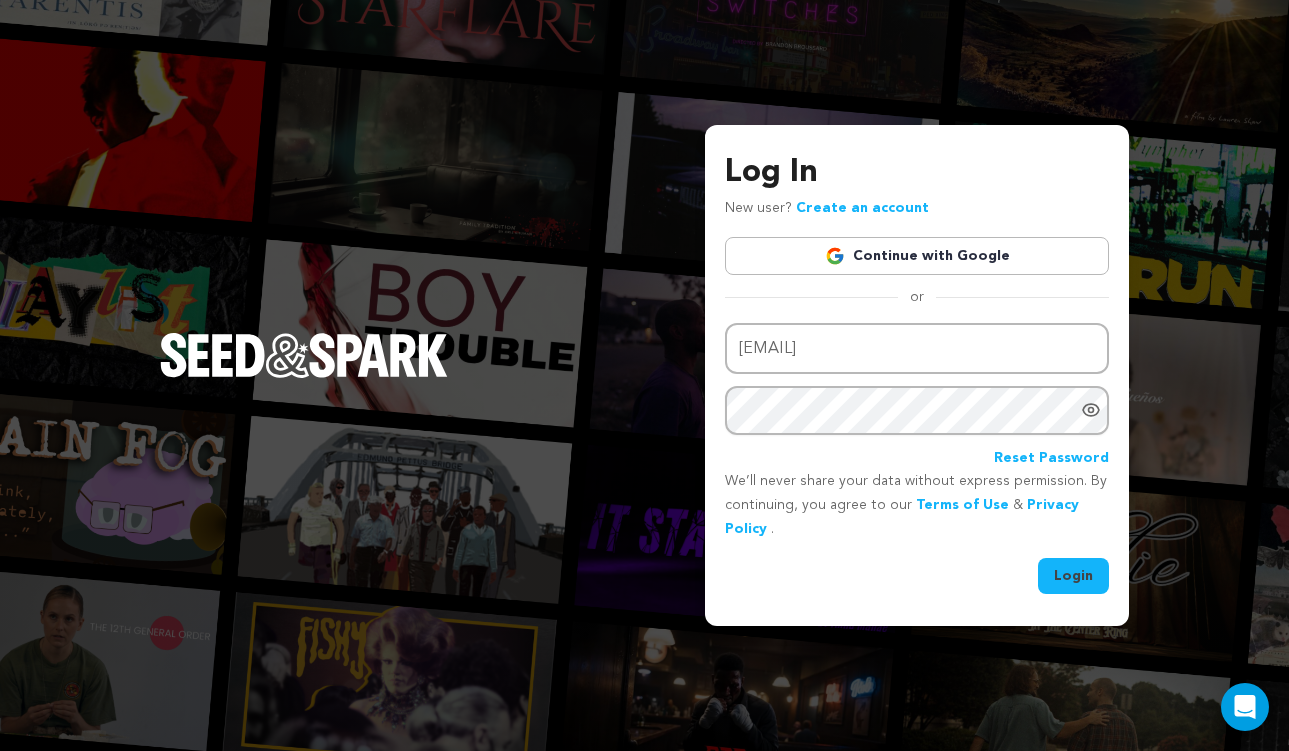 click on "Login" at bounding box center (1073, 576) 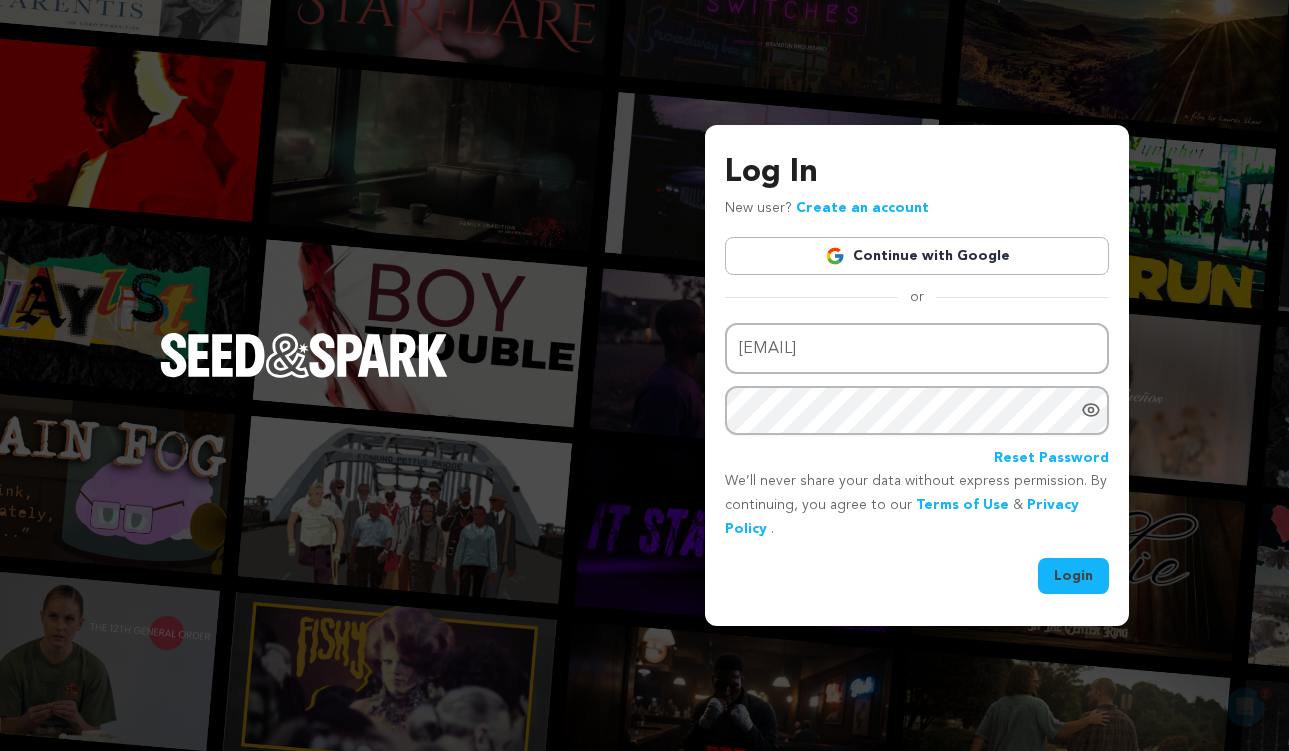 scroll, scrollTop: 0, scrollLeft: 0, axis: both 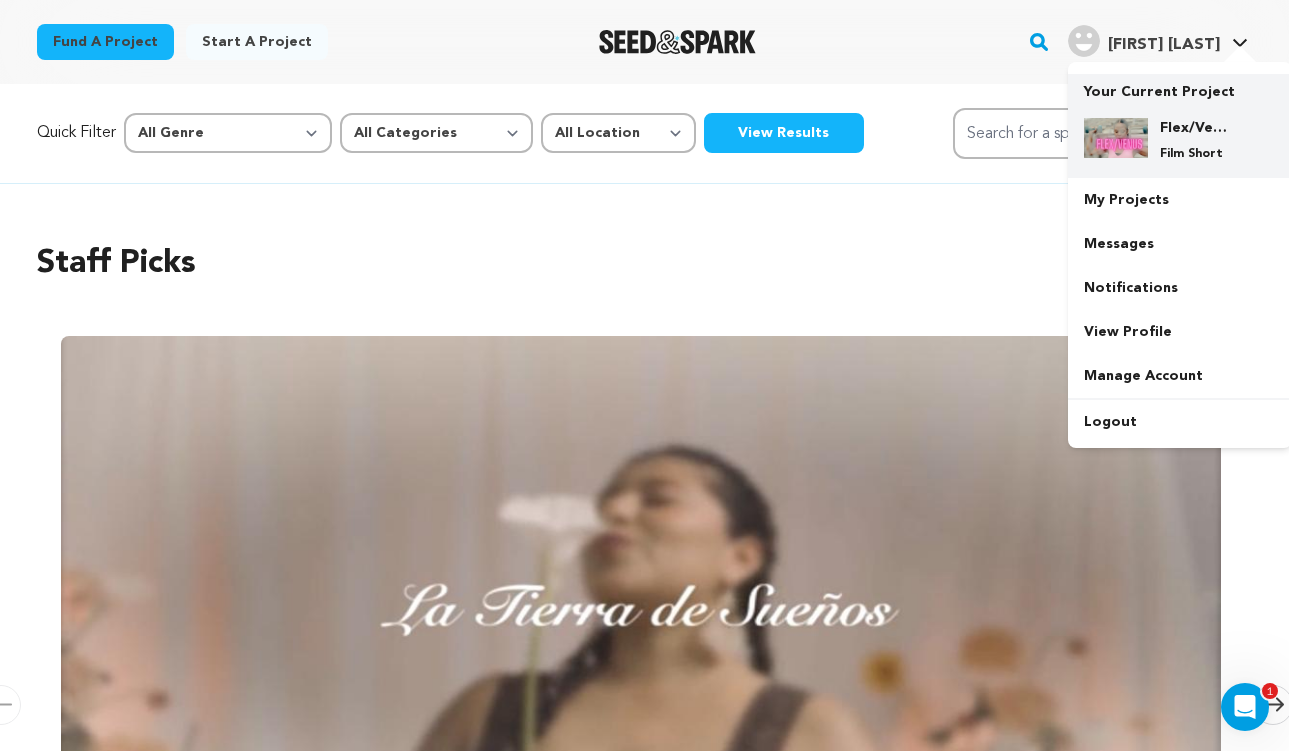 click on "Flex/Venus" at bounding box center [1196, 128] 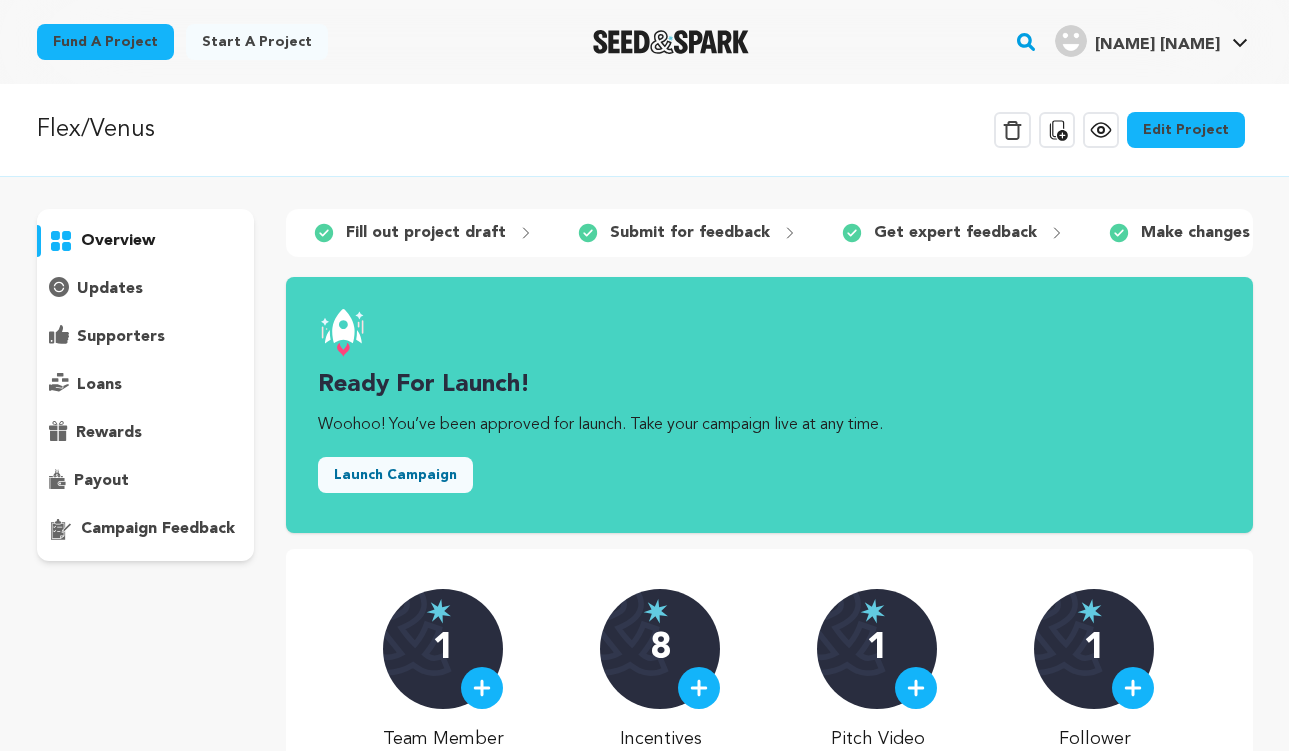 scroll, scrollTop: 0, scrollLeft: 0, axis: both 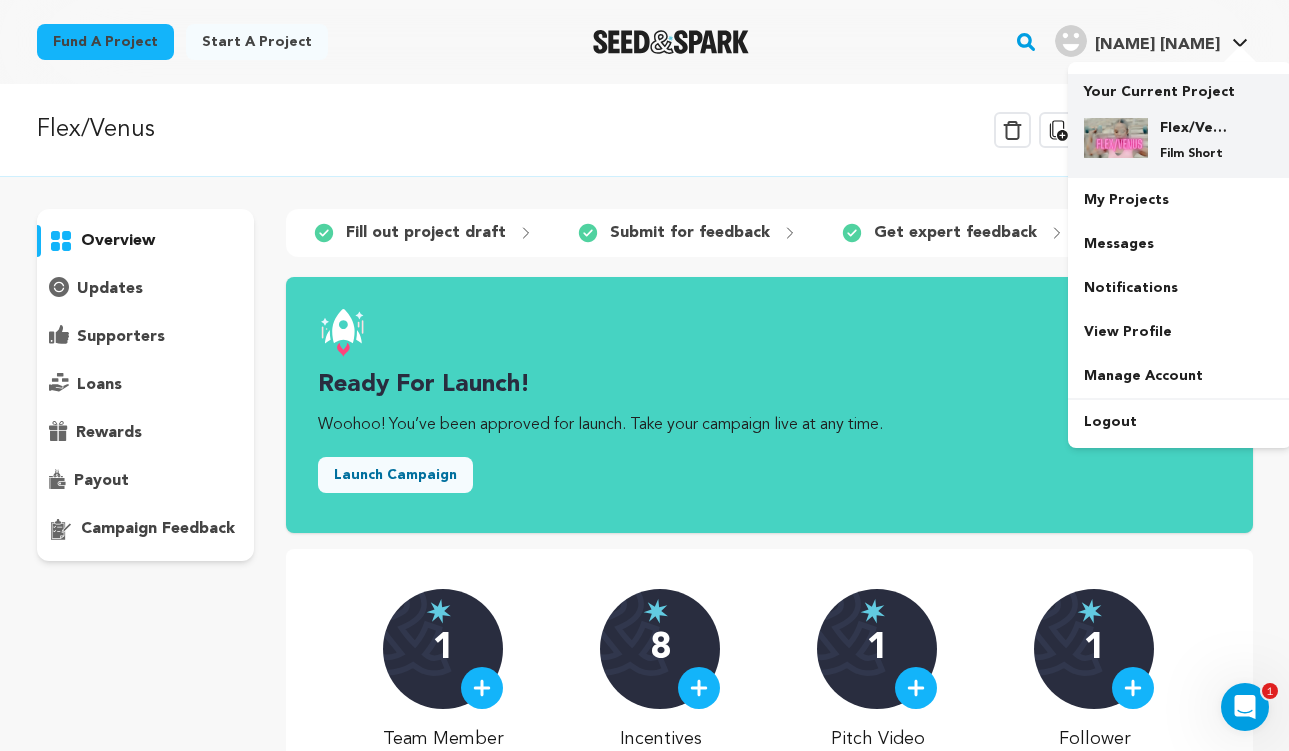 click on "Flex/Venus" at bounding box center [1196, 128] 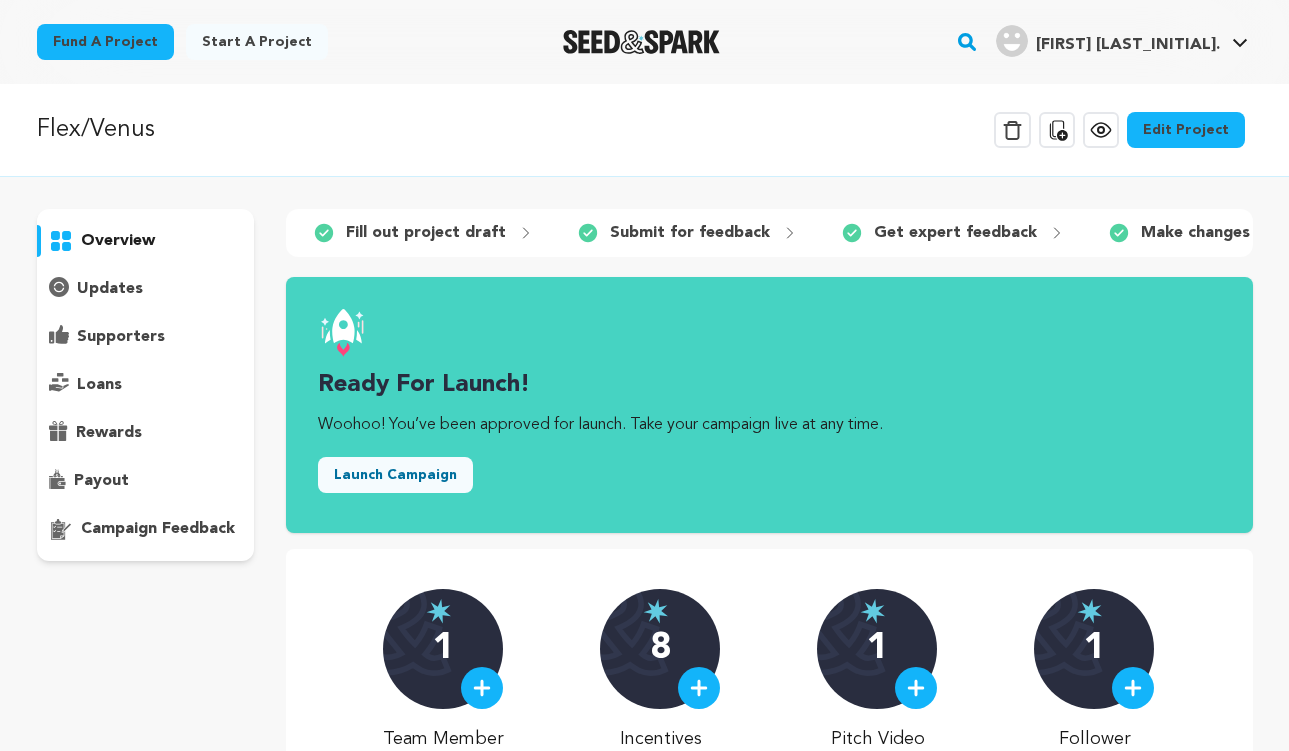 scroll, scrollTop: 0, scrollLeft: 0, axis: both 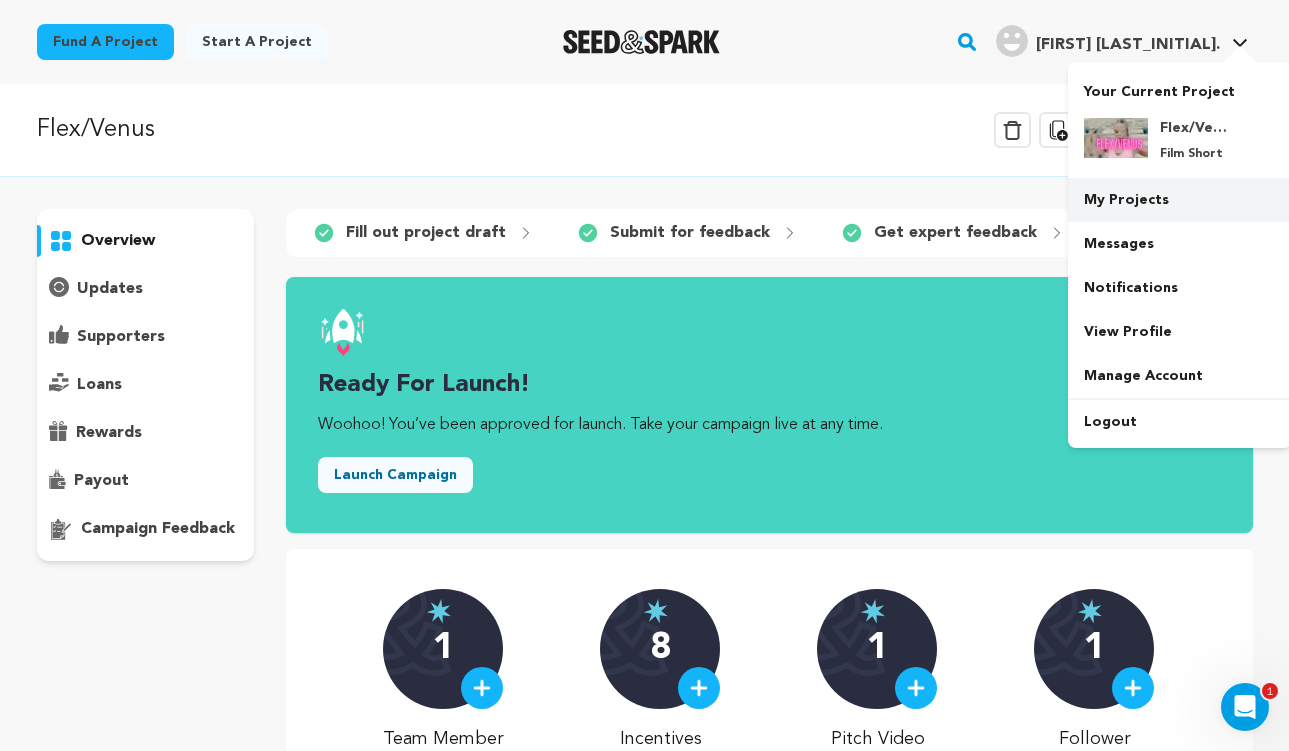 click on "My Projects" at bounding box center (1180, 200) 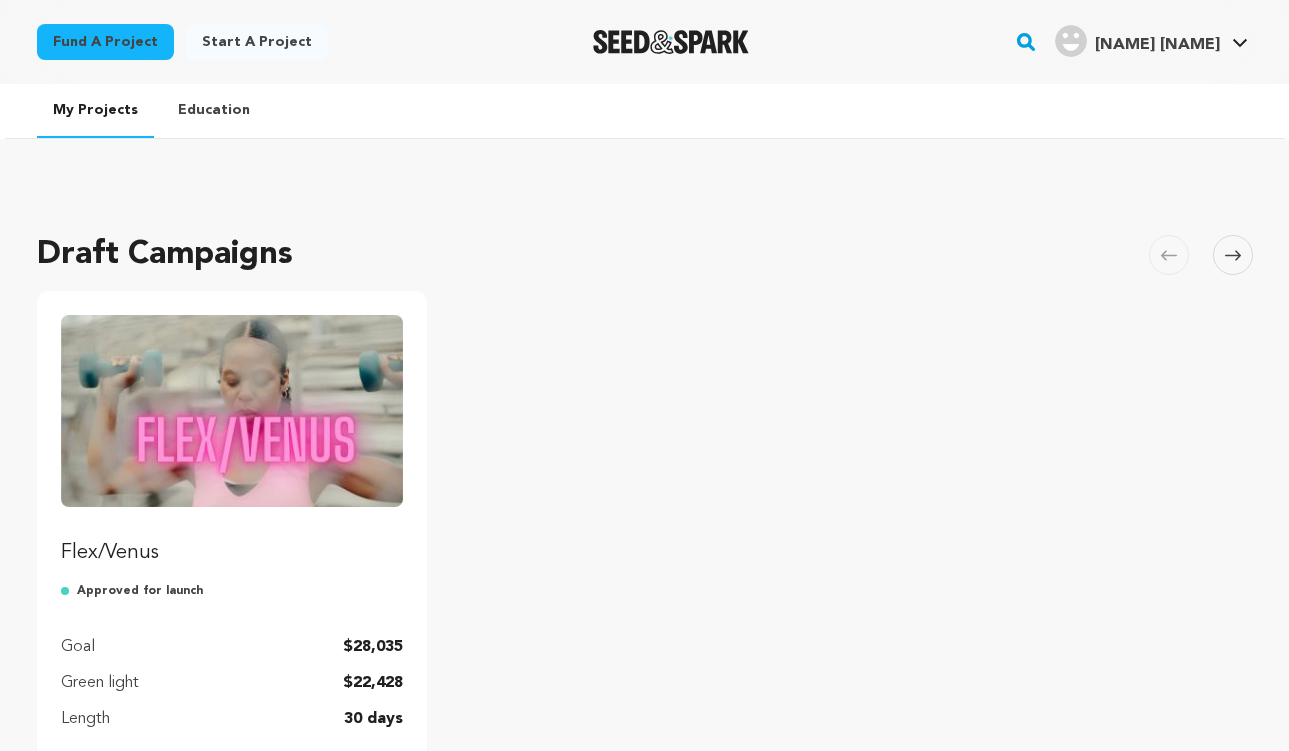 scroll, scrollTop: 0, scrollLeft: 0, axis: both 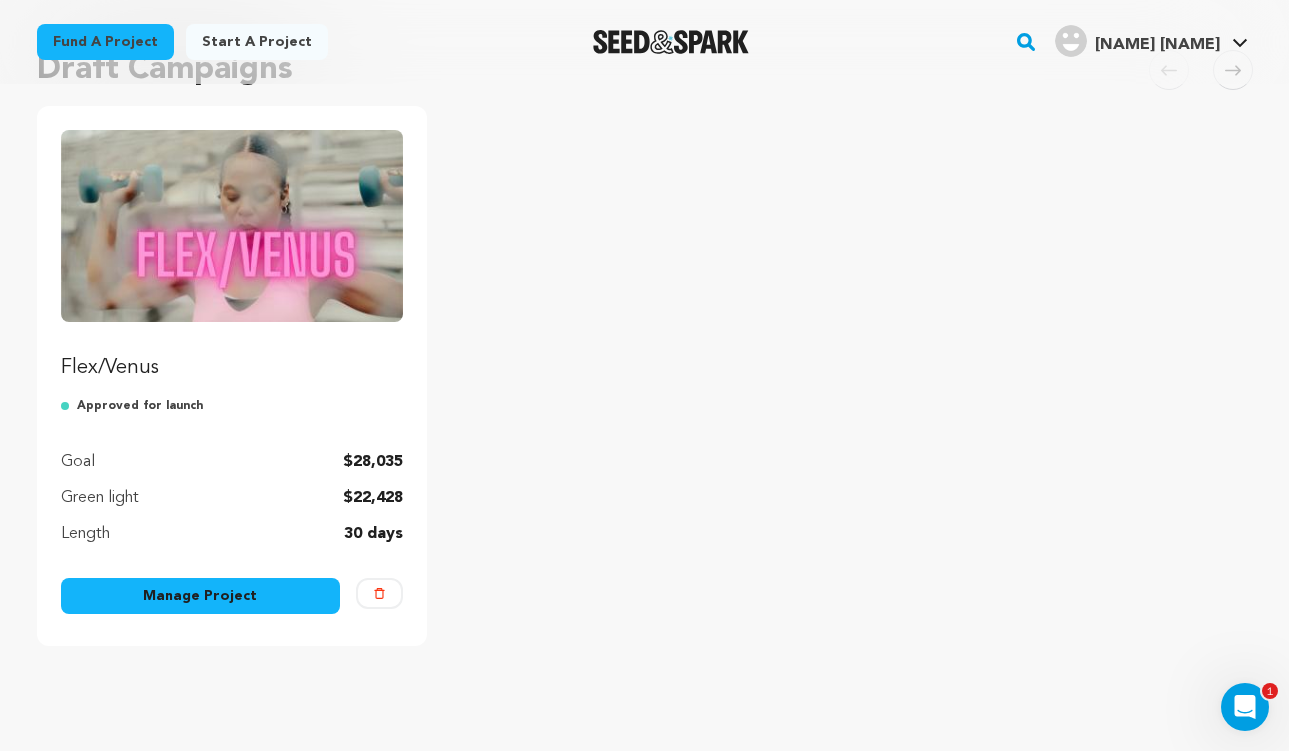 click at bounding box center [232, 226] 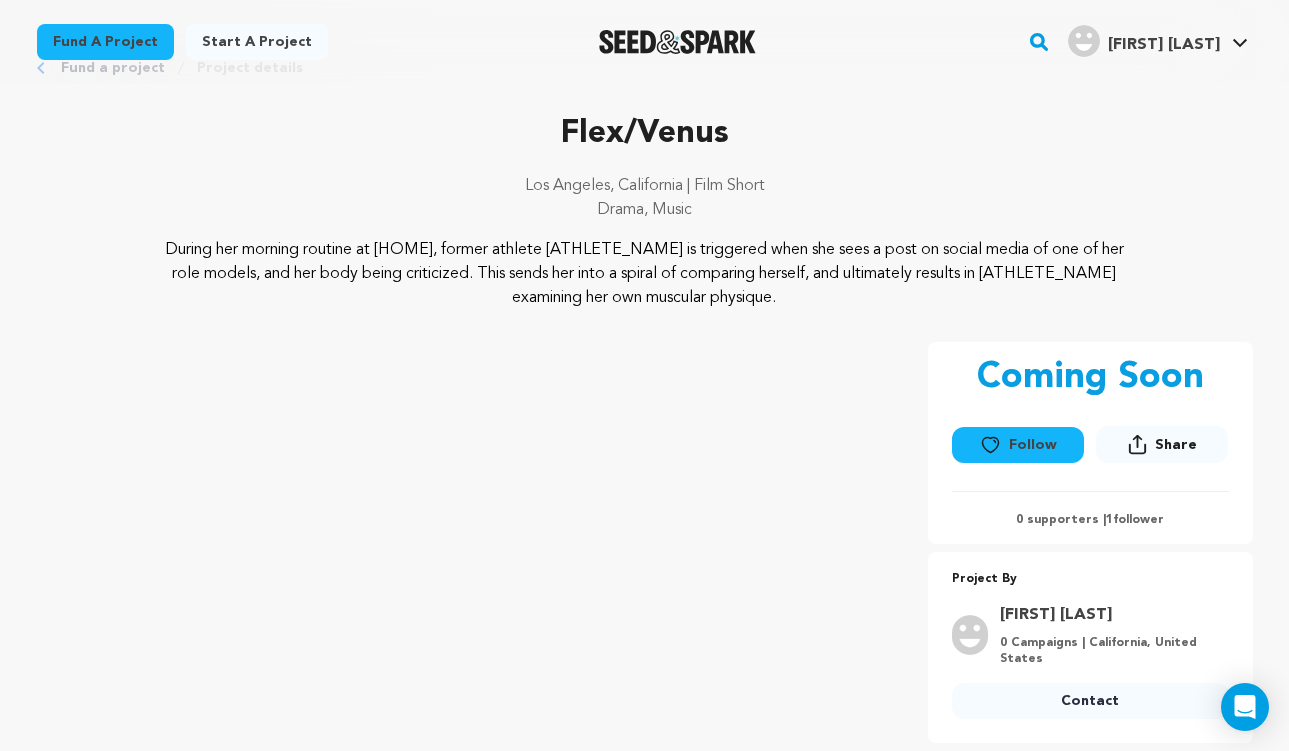 scroll, scrollTop: 53, scrollLeft: 0, axis: vertical 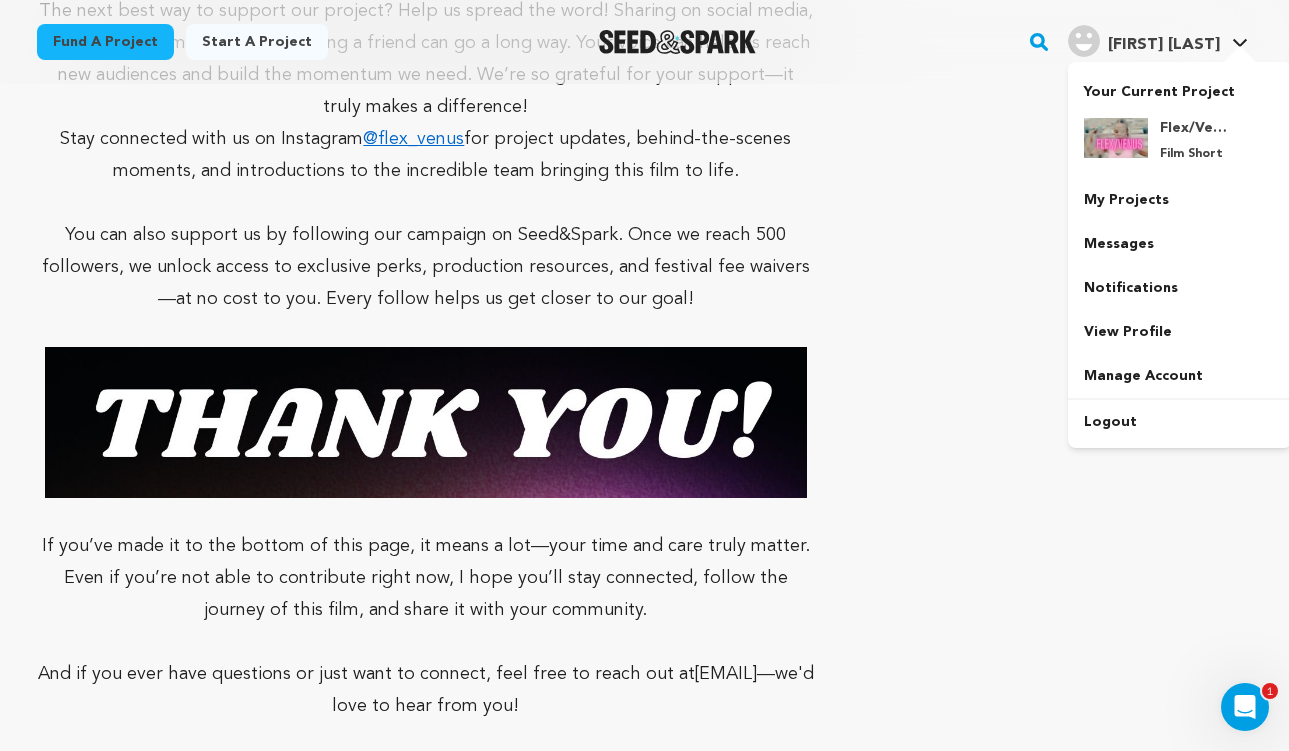 click on "Jac'leen S.
Jac'leen S." at bounding box center [1158, 42] 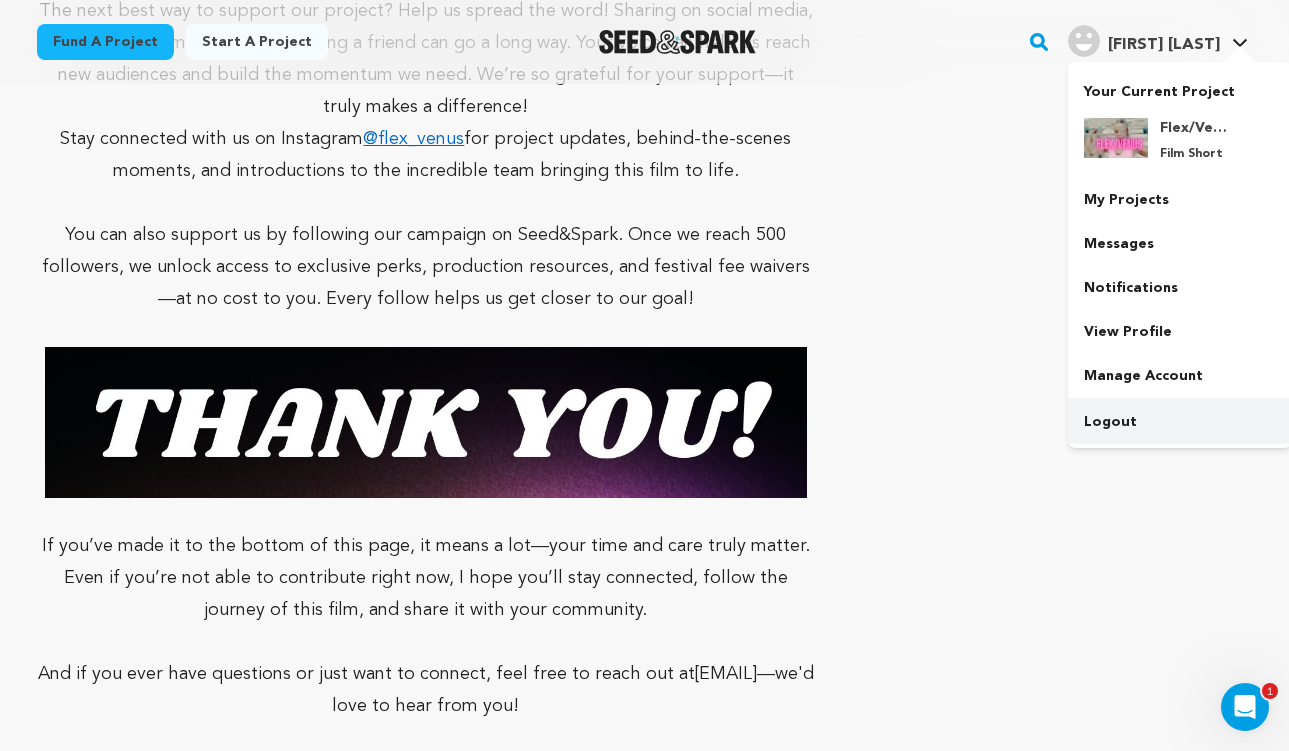 click on "Logout" at bounding box center [1180, 422] 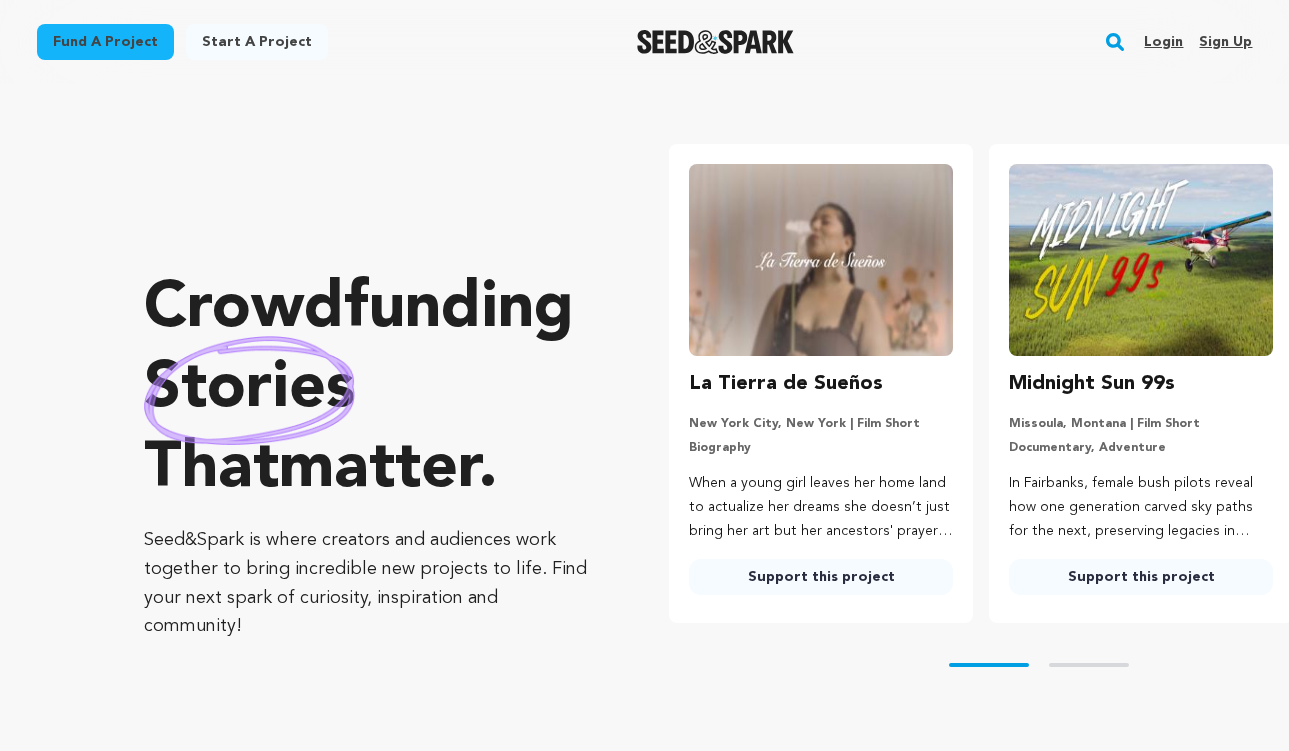 scroll, scrollTop: 0, scrollLeft: 0, axis: both 